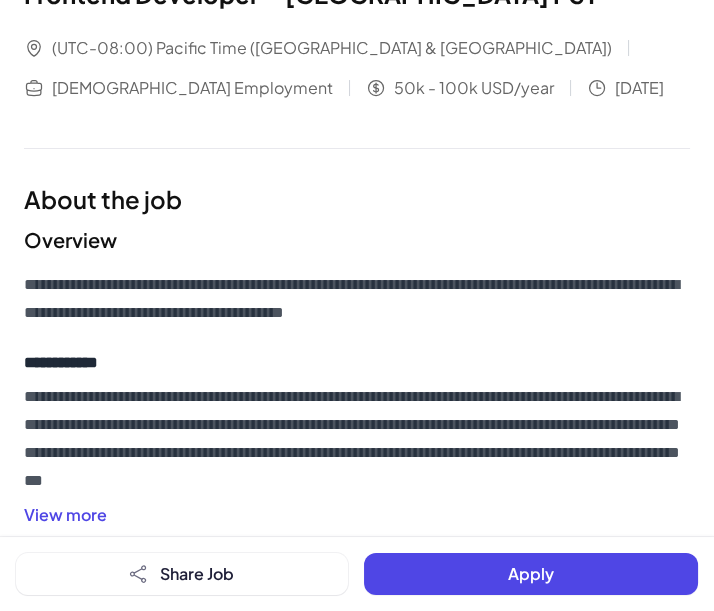 scroll, scrollTop: 266, scrollLeft: 0, axis: vertical 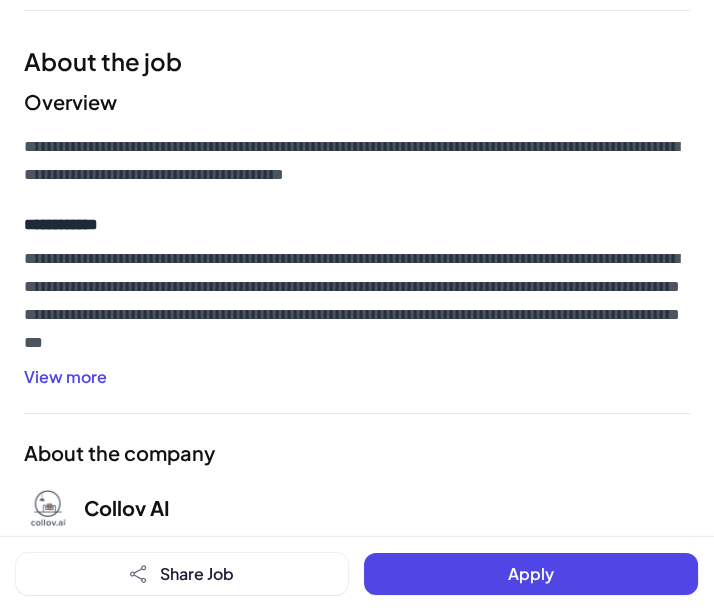 click on "Apply" at bounding box center [531, 574] 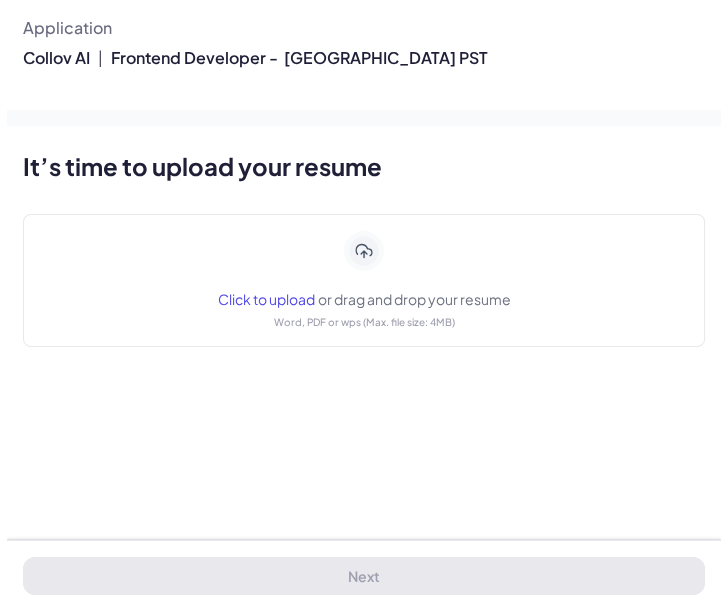 scroll, scrollTop: 0, scrollLeft: 0, axis: both 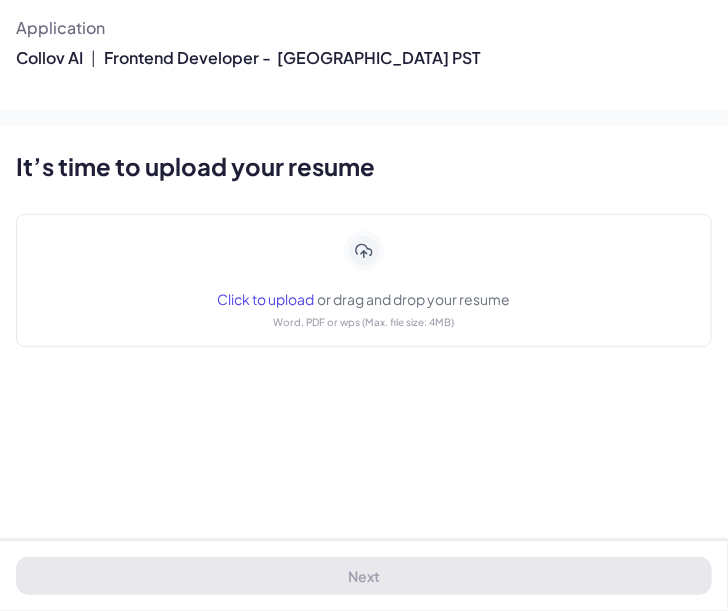 click on "Click to upload   or drag and drop your resume Word, PDF or wps (Max. file size: 4MB)" at bounding box center (364, 280) 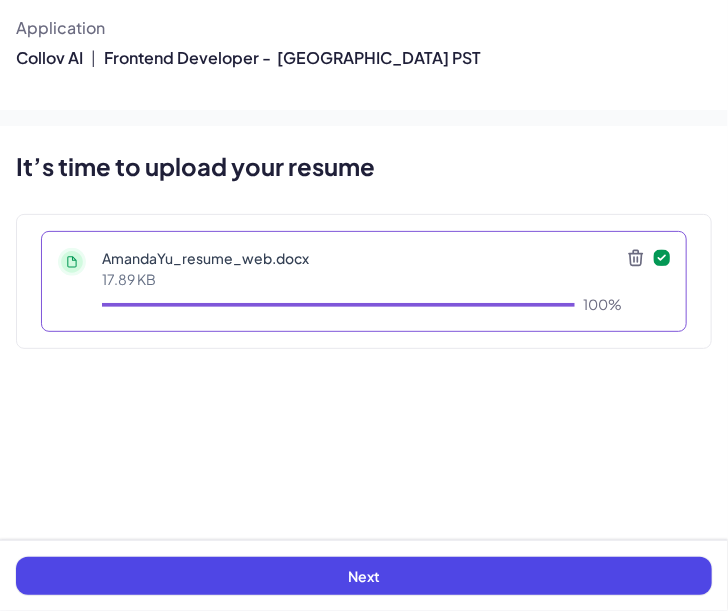 click on "Next" at bounding box center [364, 576] 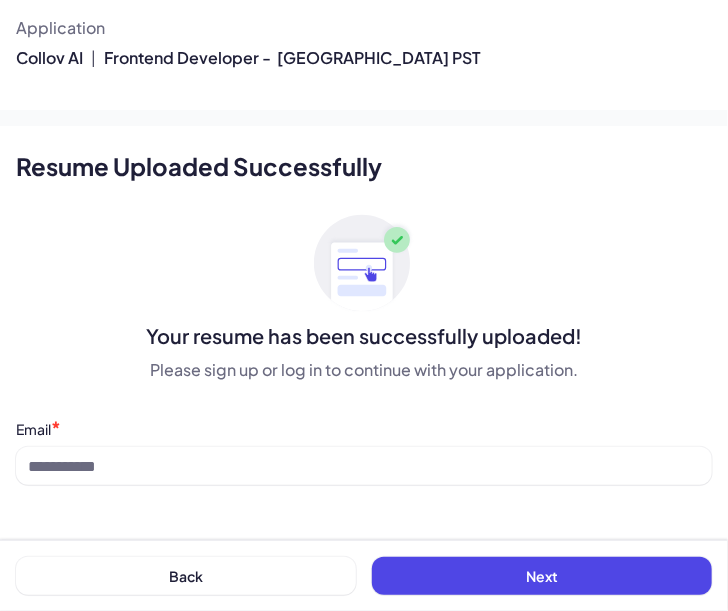 click at bounding box center (364, 264) 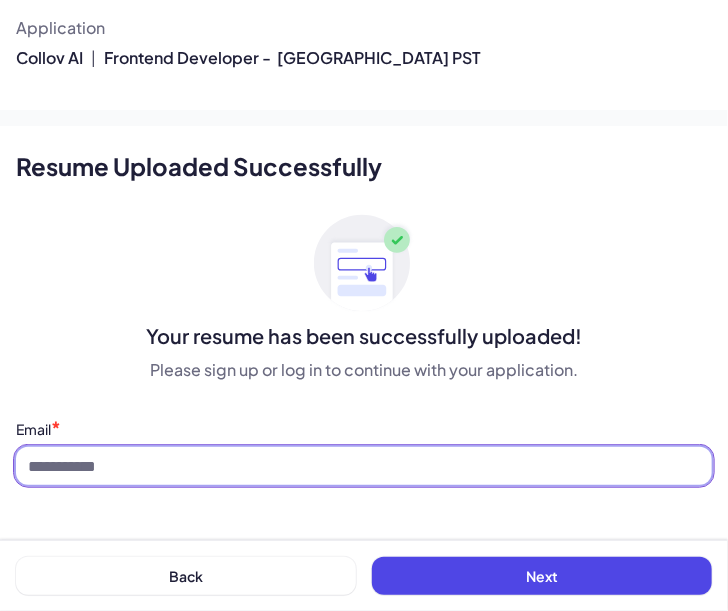 drag, startPoint x: 105, startPoint y: 460, endPoint x: 132, endPoint y: 549, distance: 93.00538 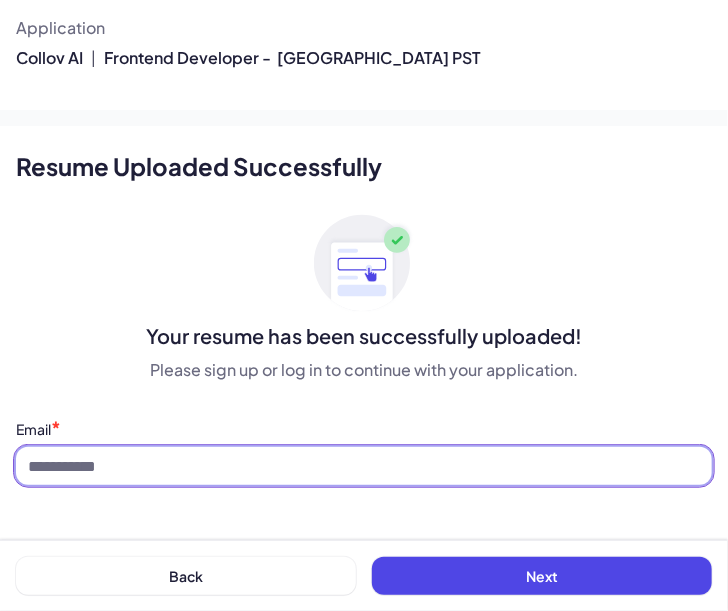 click at bounding box center [364, 466] 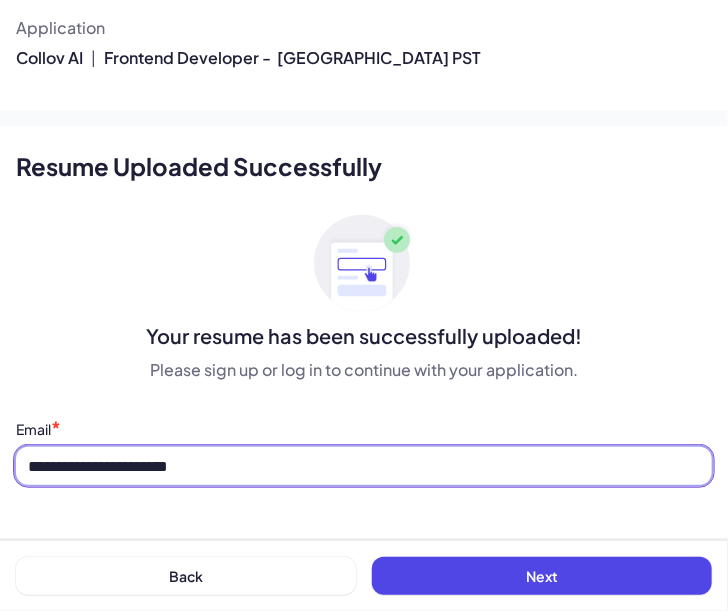 type on "**********" 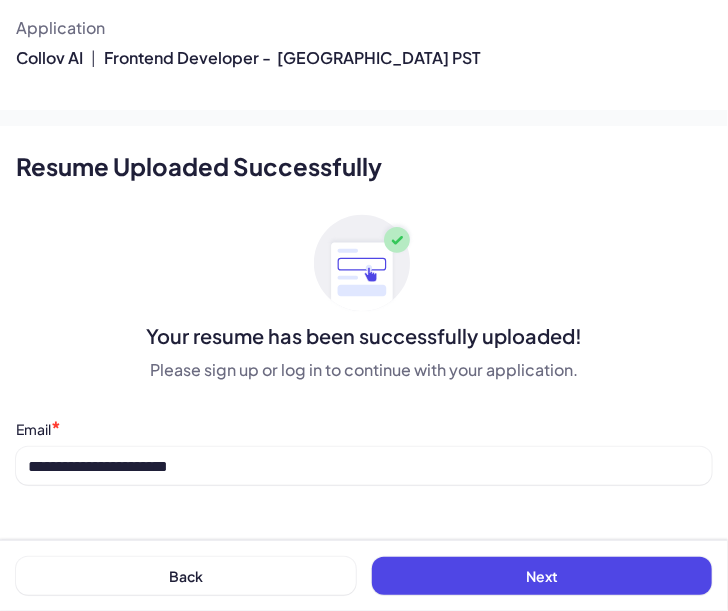 click on "Next" at bounding box center [542, 576] 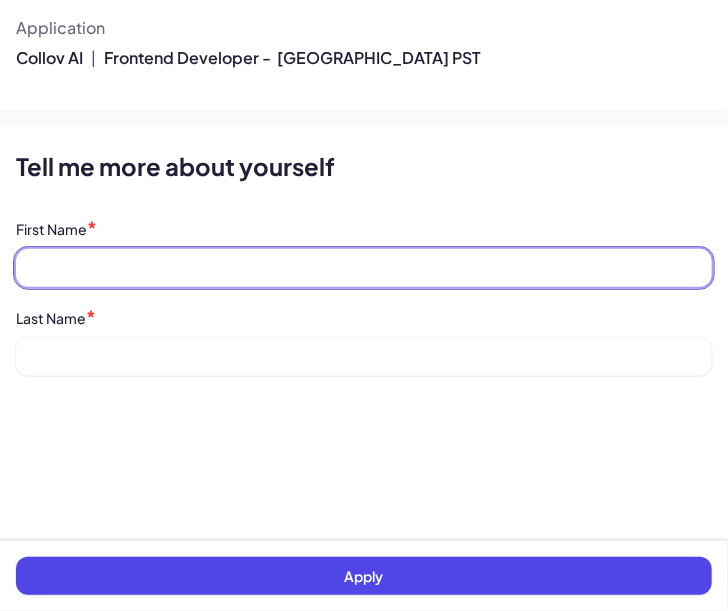click at bounding box center [364, 268] 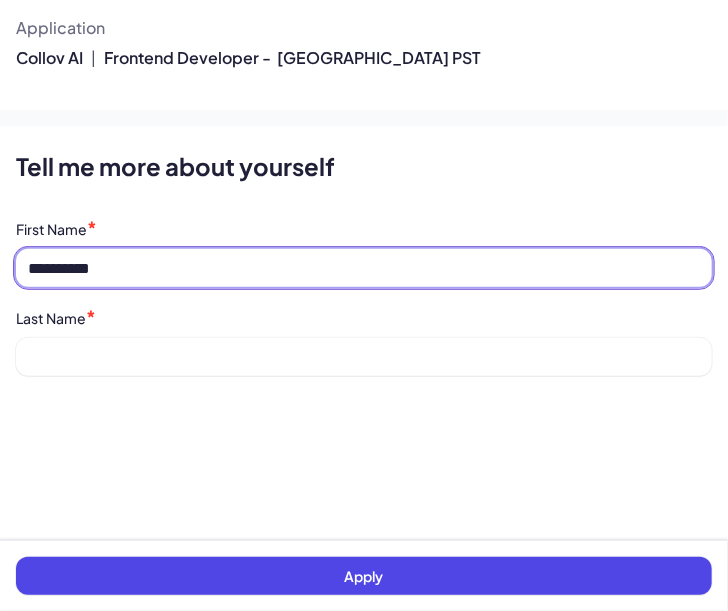 type on "**********" 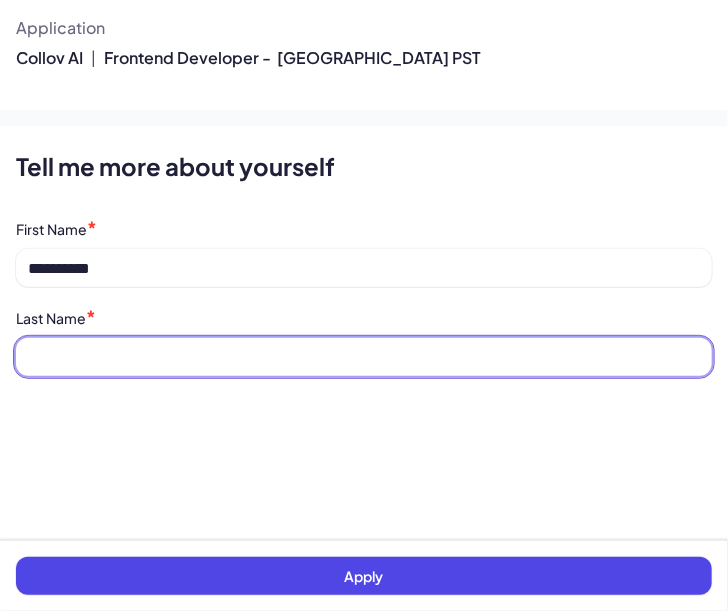 drag, startPoint x: 101, startPoint y: 356, endPoint x: 102, endPoint y: 314, distance: 42.0119 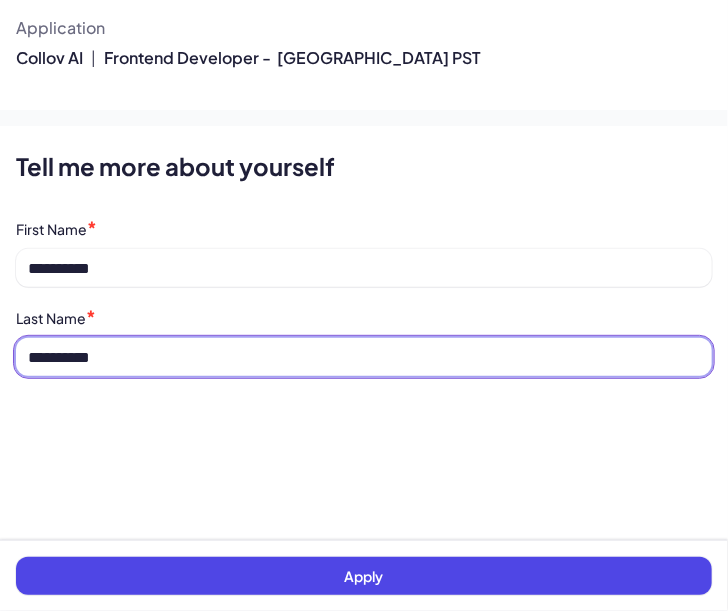 type on "**********" 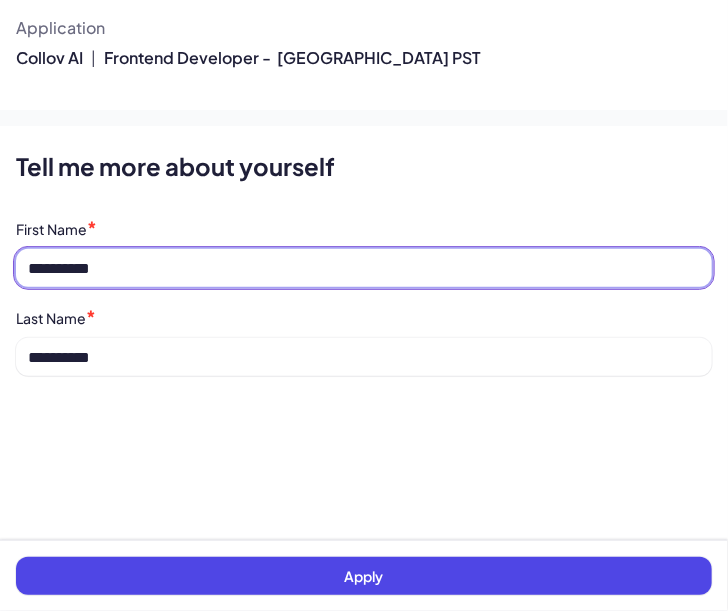 drag, startPoint x: 95, startPoint y: 271, endPoint x: 136, endPoint y: 354, distance: 92.574295 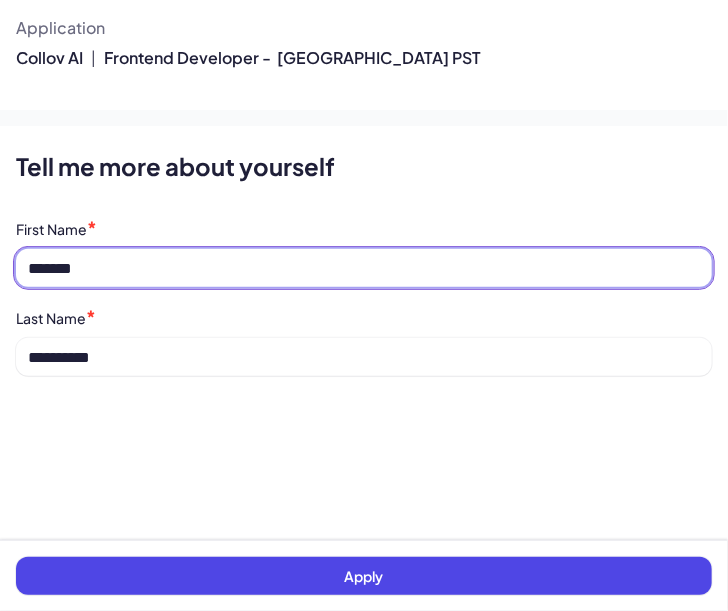 type on "*******" 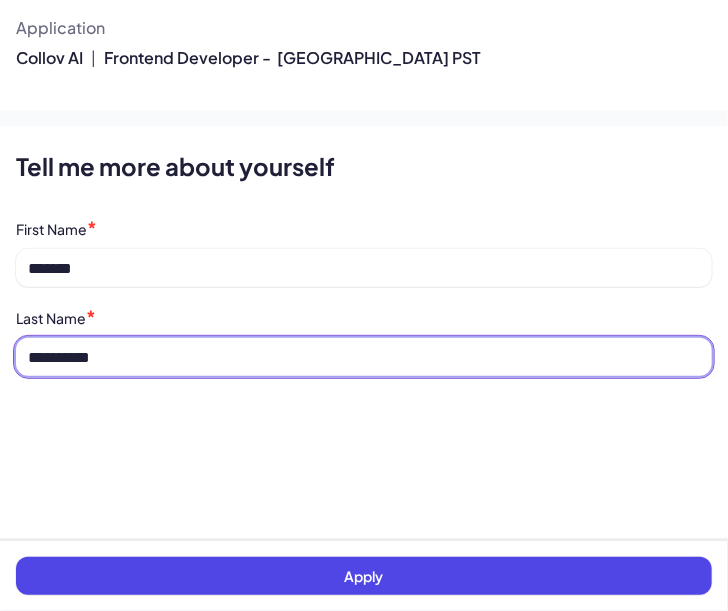 drag, startPoint x: 97, startPoint y: 356, endPoint x: 6, endPoint y: 393, distance: 98.23441 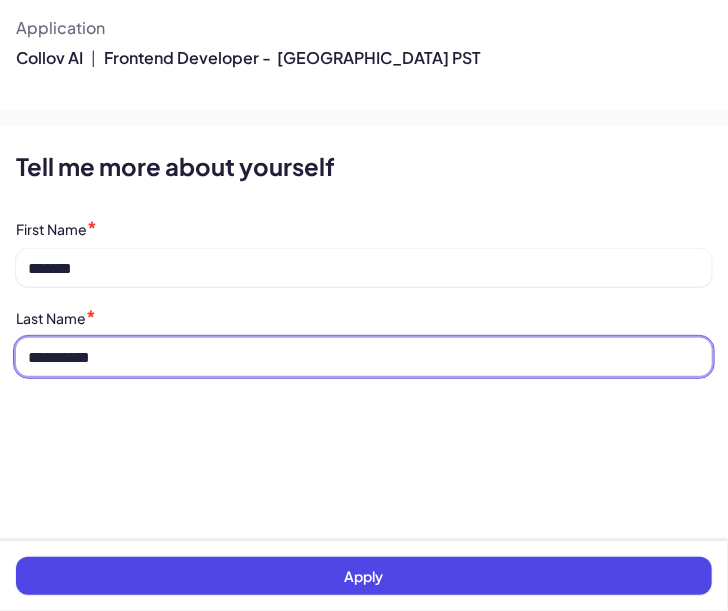 click on "**********" at bounding box center [364, 305] 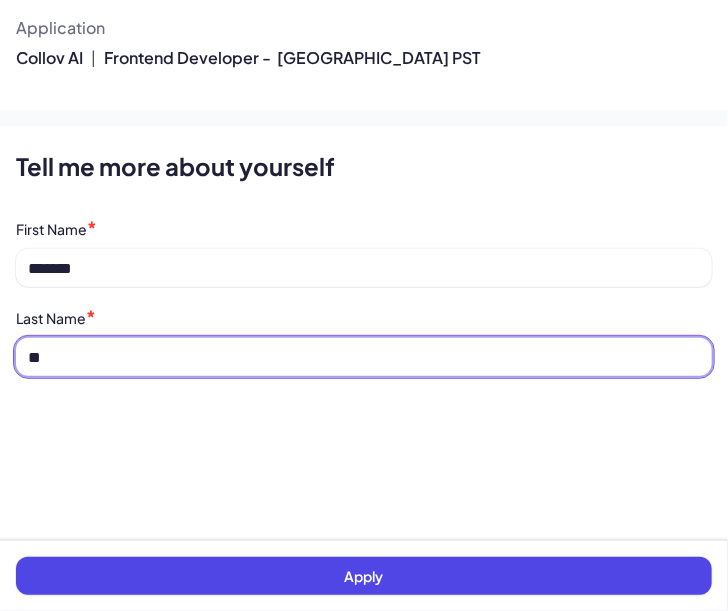 type on "**" 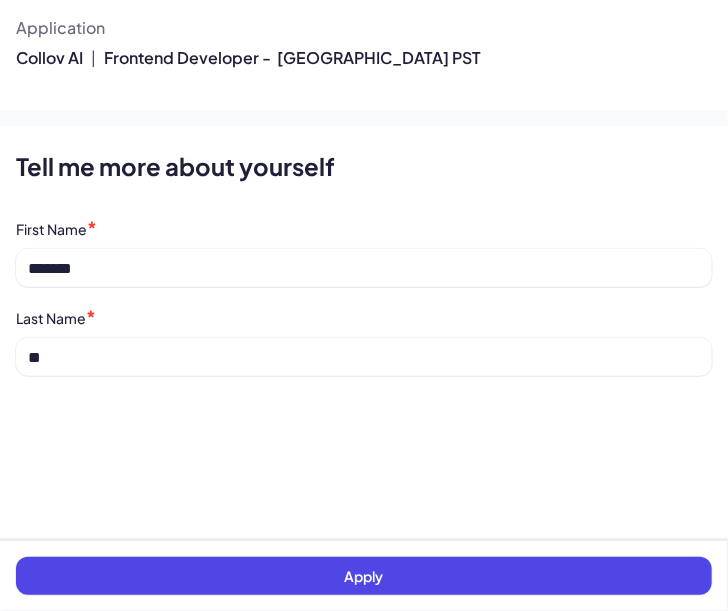 click on "Apply" at bounding box center [364, 576] 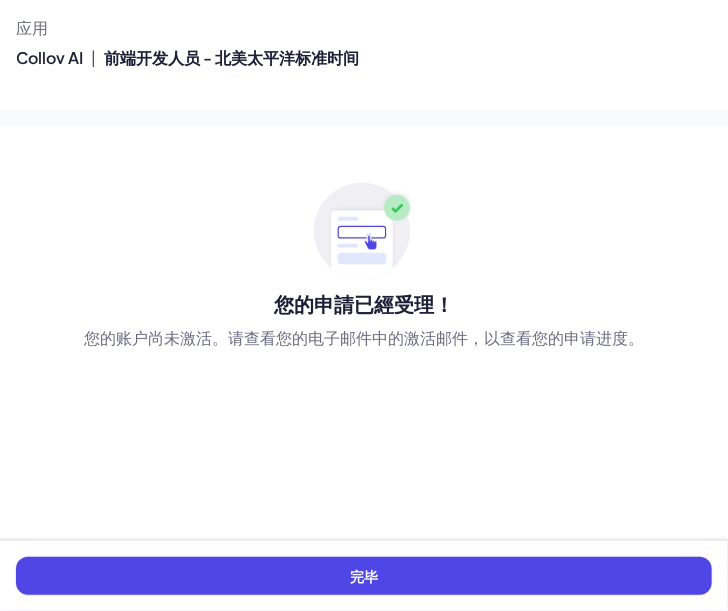 click on "您的申請已經受理！" at bounding box center [364, 304] 